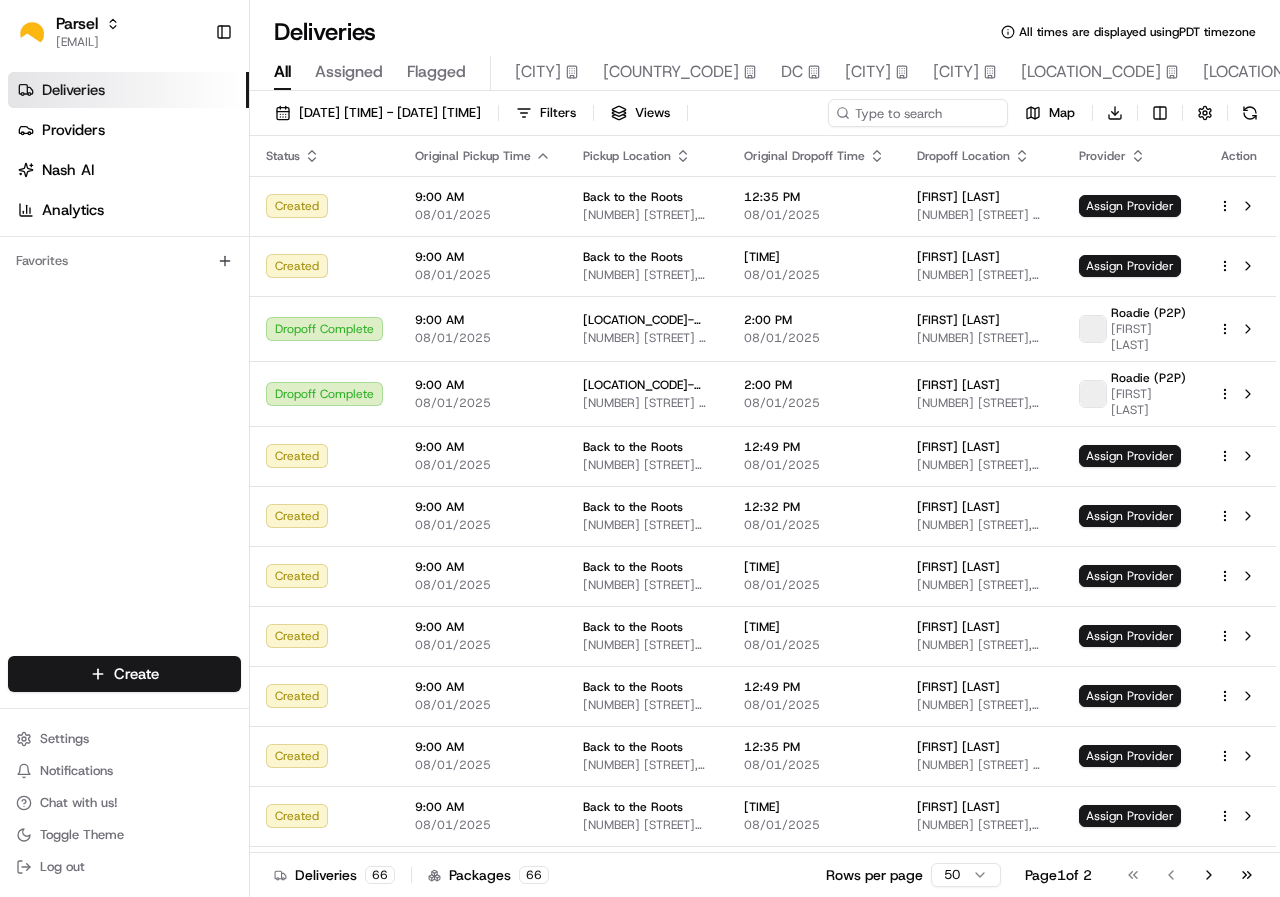 scroll, scrollTop: 0, scrollLeft: 0, axis: both 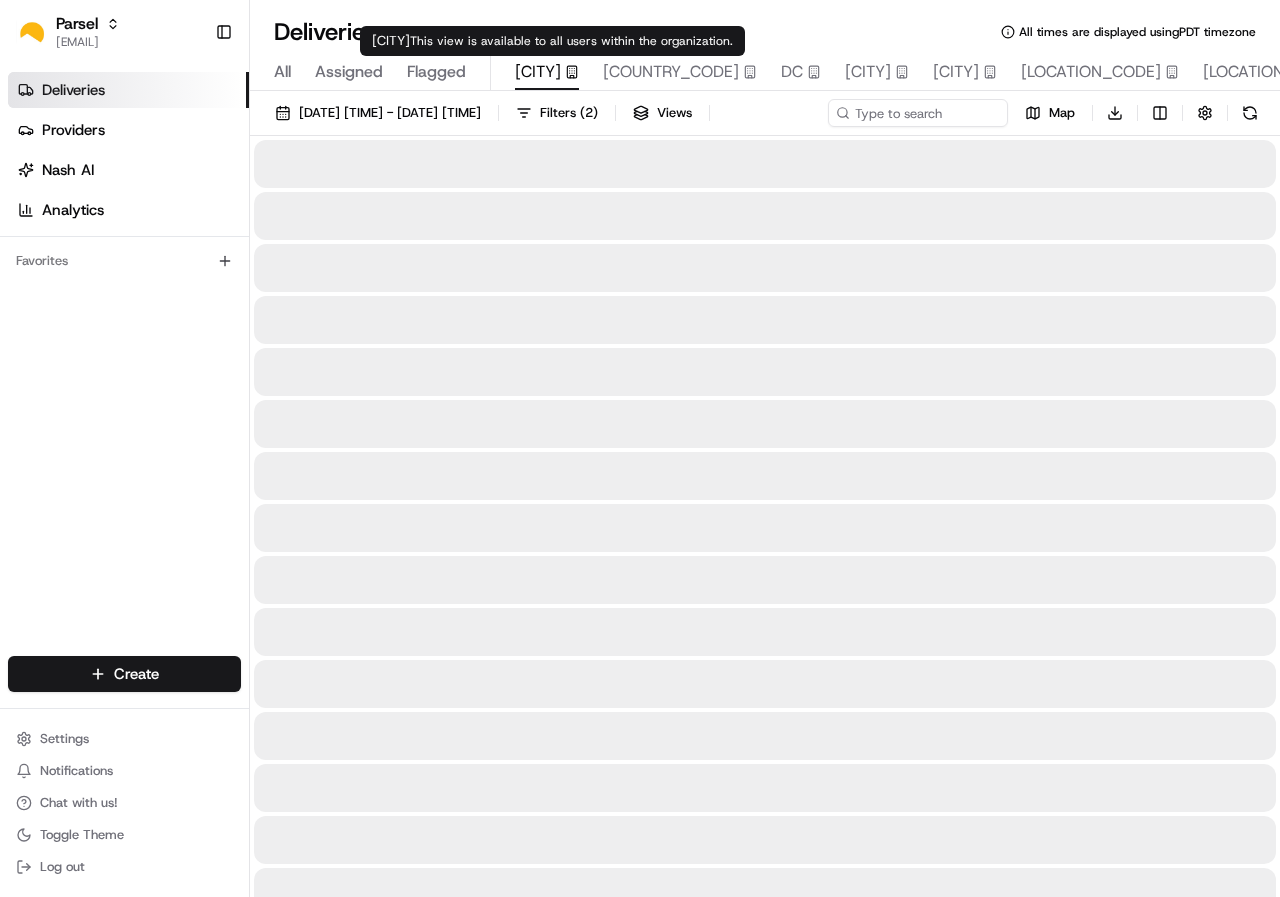 click on "[CITY]" at bounding box center [538, 72] 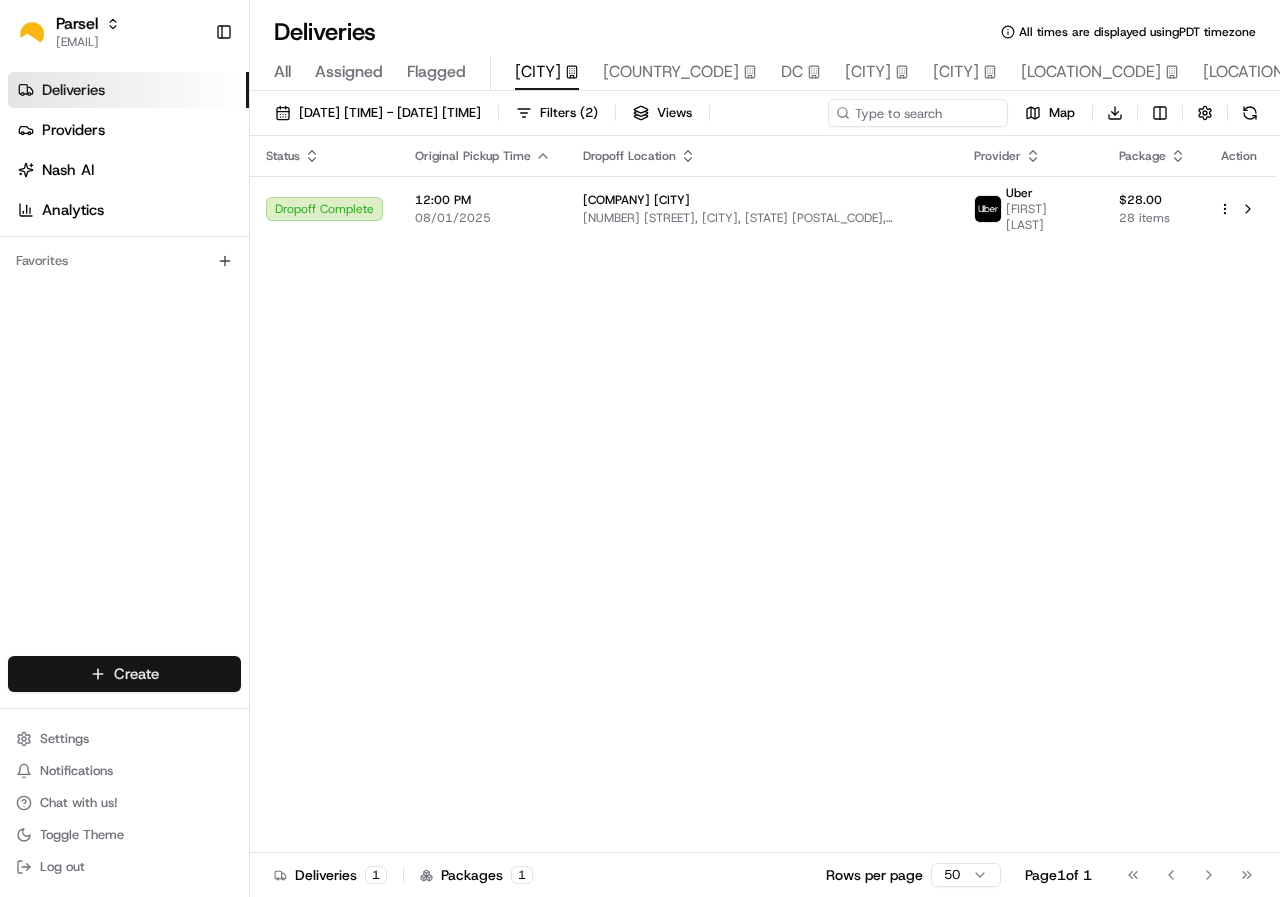 click on "Deliveries All times are displayed using [TIMEZONE] All Assigned Flagged [LOCATION_CODE] [LOCATION_CODE] [LOCATION_CODE] [LOCATION_CODE] [LOCATION_CODE] [LOCATION_CODE] [LOCATION_CODE] [LOCATION_CODE] [DATE] [TIME] - [DATE] [TIME] Filters ( 2 ) Views Map Download Status Original Pickup Time Dropoff Location Provider Package Action Dropoff Complete [TIME] [DATE] [COMPANY] [NUMBER] [STREET], [CITY], [STATE] [POSTAL_CODE], [COUNTRY] [COMPANY] [FIRST] [LAST] $[PRICE] [NUMBER] items Deliveries 1 Packages 1 Rows per page 50 Page 1 of 1 Go to first page Go to previous page Go to next page Go to last page" at bounding box center (640, 448) 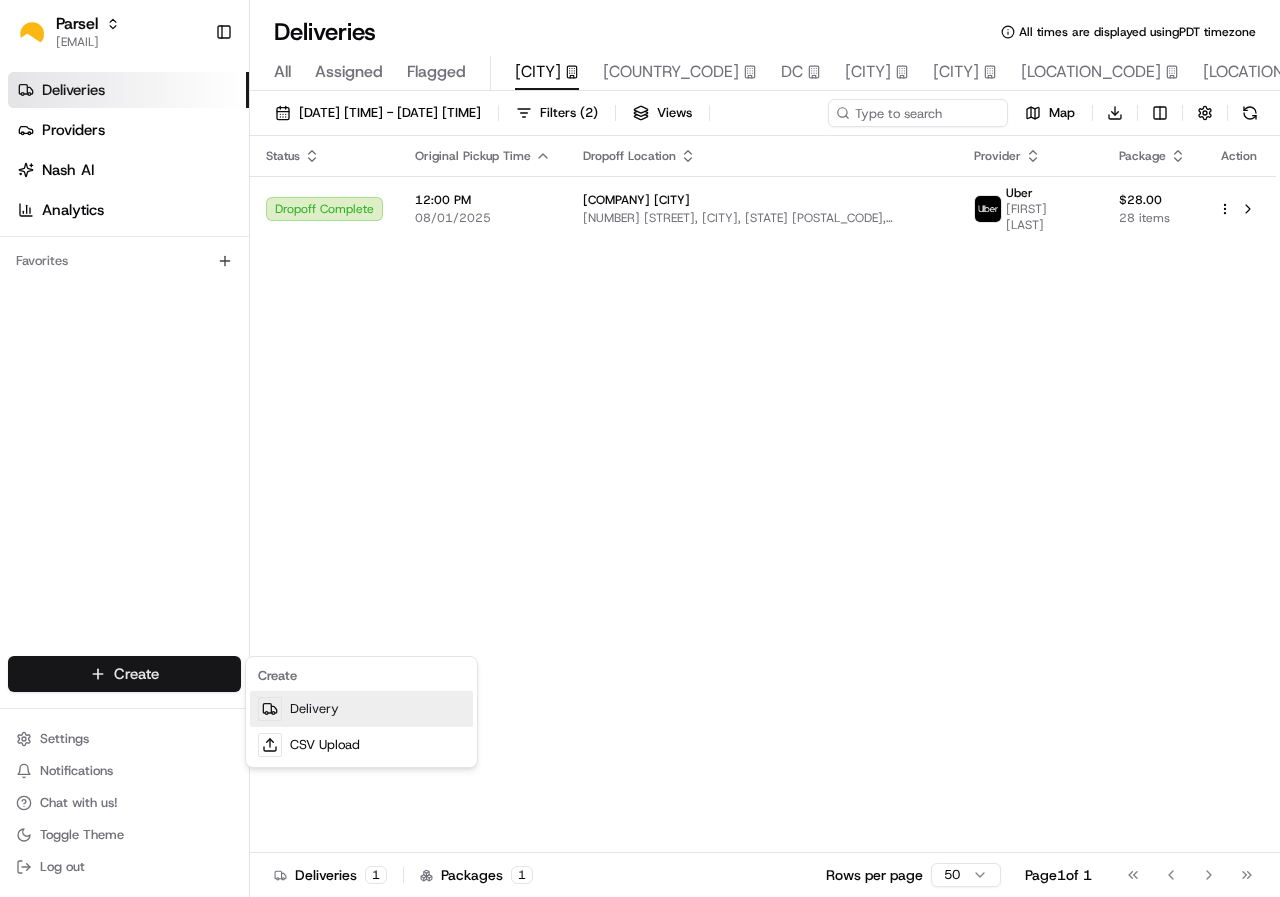 click on "Delivery" at bounding box center [361, 709] 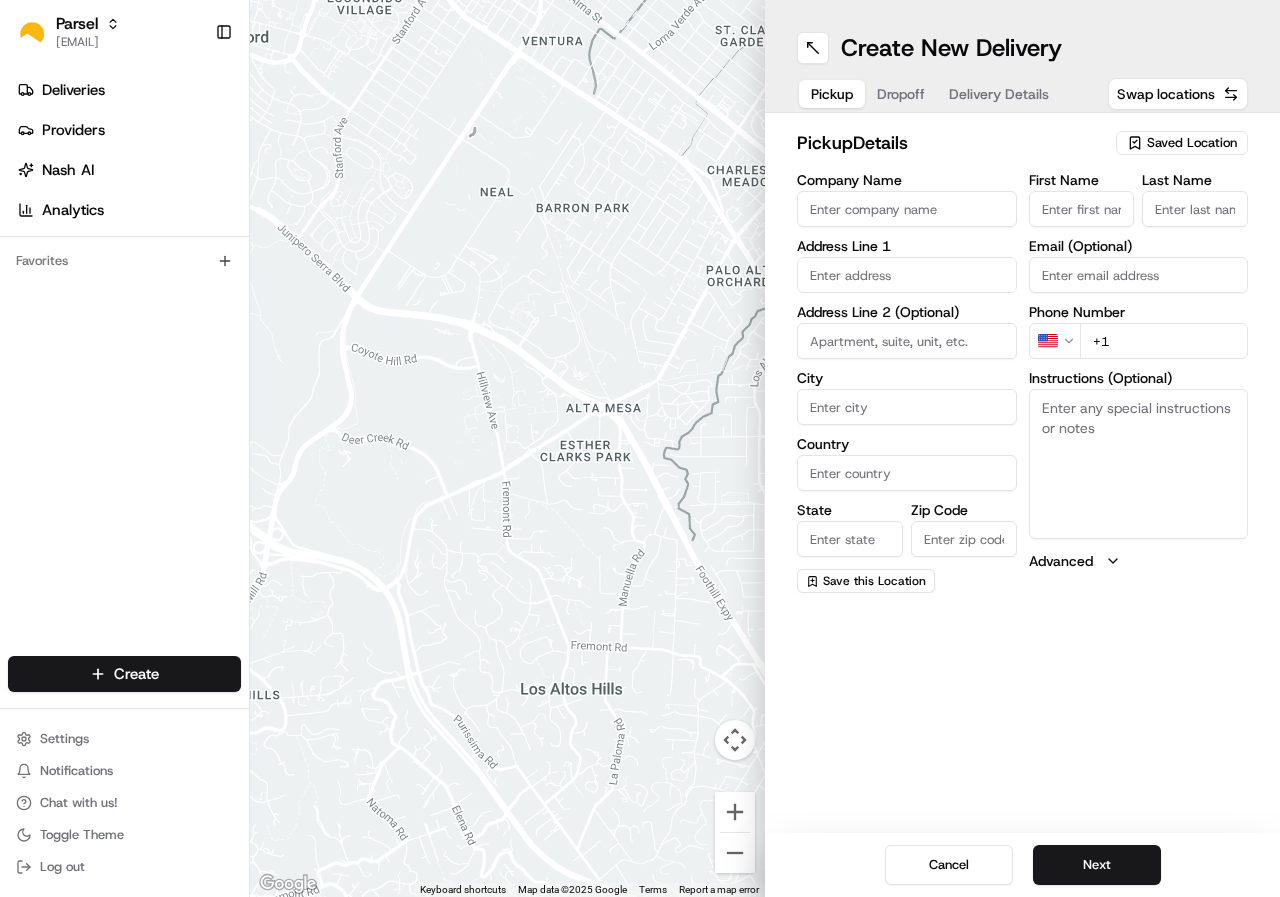 click on "Saved Location" at bounding box center (1192, 143) 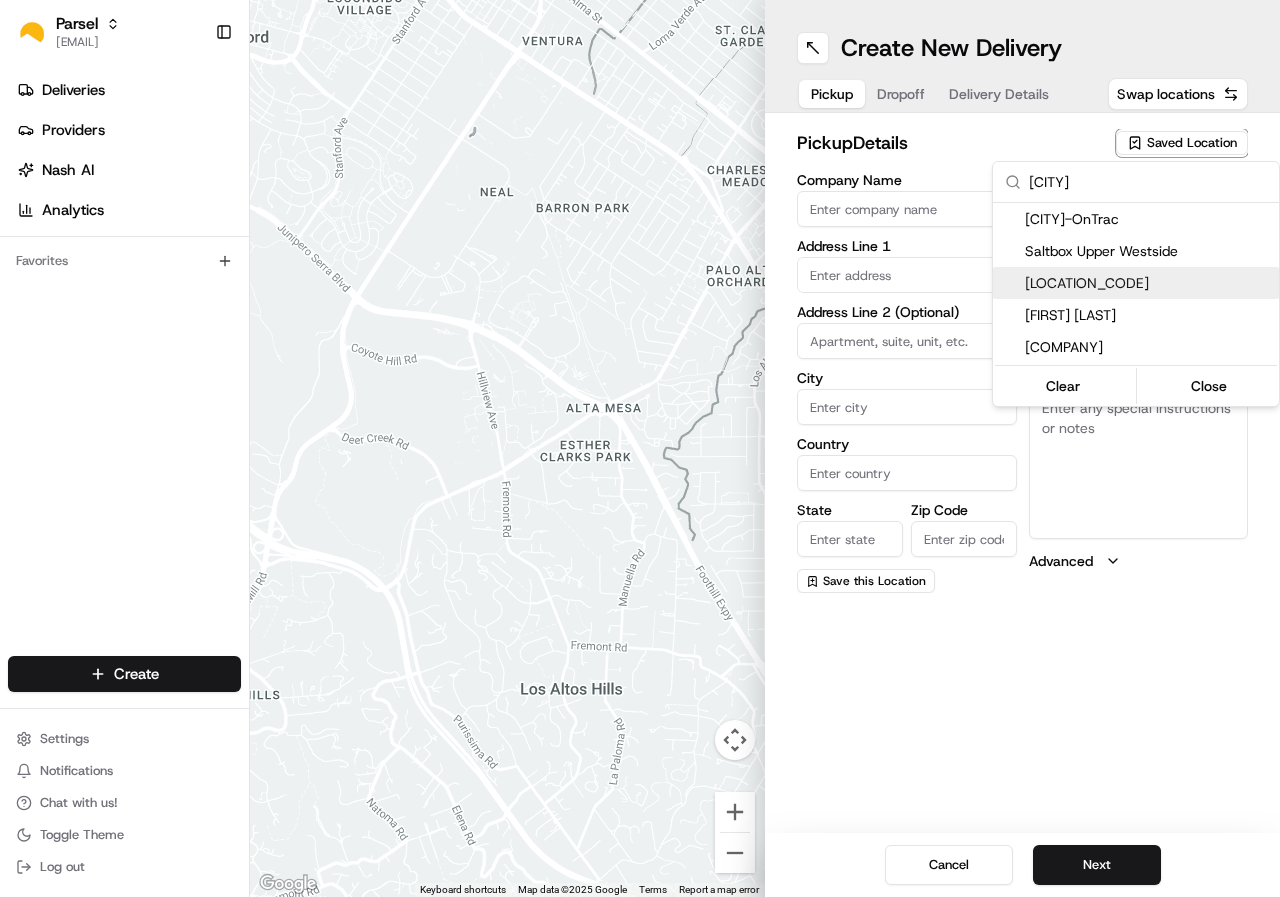 type on "[CITY]" 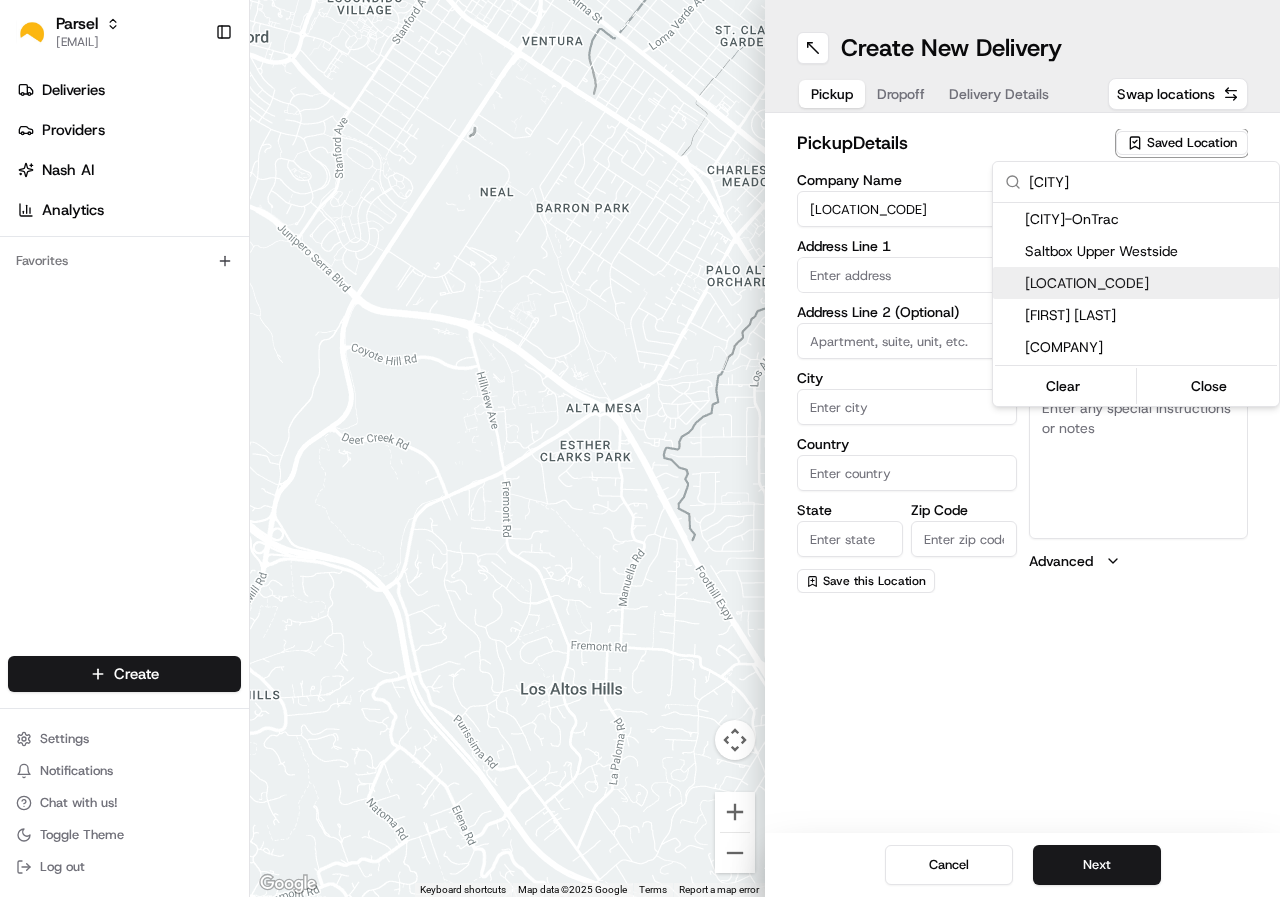 type on "[NUMBER] [STREET]" 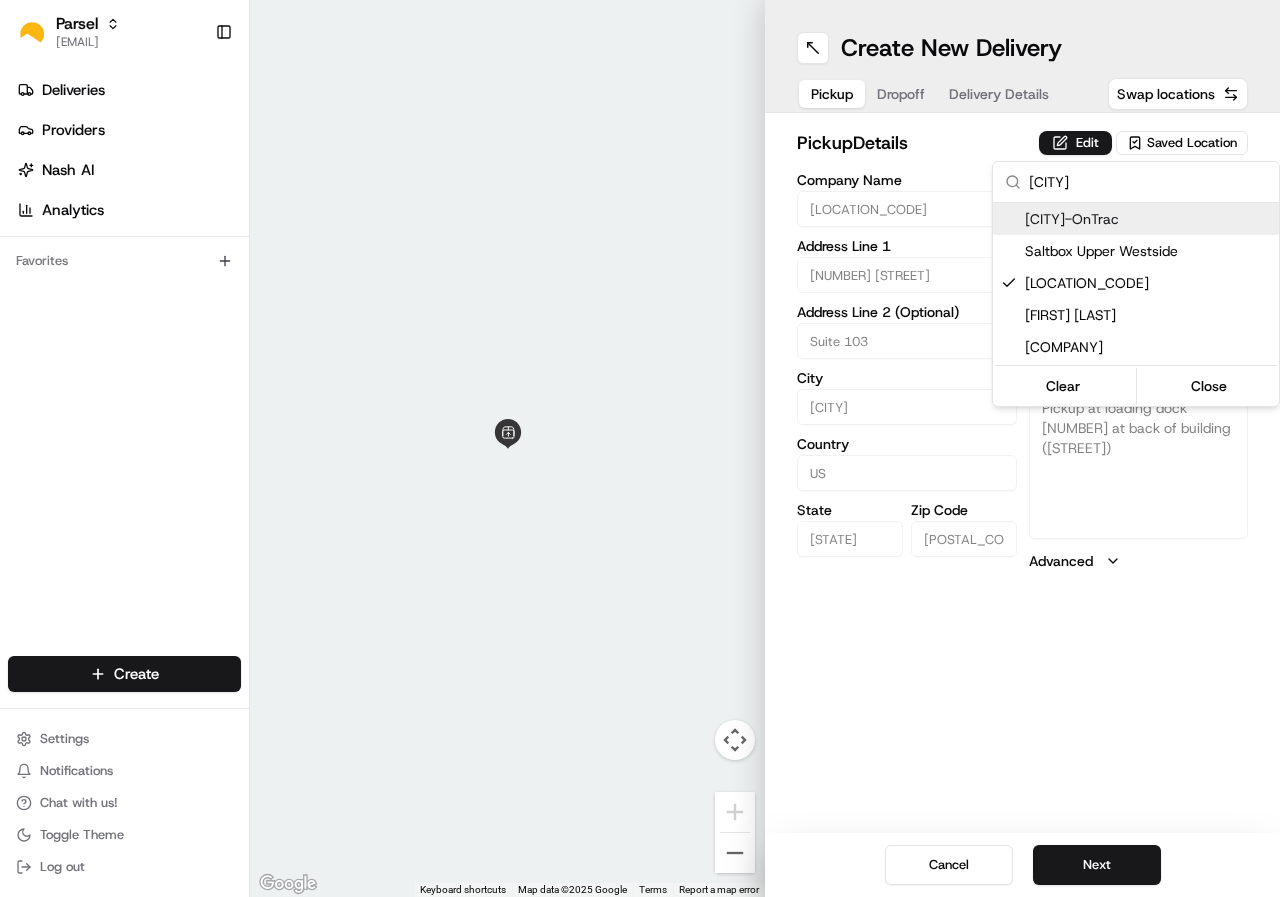 click on "Deliveries All times are displayed using [TIMEZONE] All Assigned Flagged [LOCATION_CODE] [LOCATION_CODE] [LOCATION_CODE] [LOCATION_CODE] [LOCATION_CODE] [LOCATION_CODE] [LOCATION_CODE] [LOCATION_CODE] [DATE] [TIME] - [DATE] [TIME] Filters ( 2 ) Views Map Download Status Original Pickup Time Dropoff Location Provider Package Action Dropoff Complete [TIME] [DATE] [COMPANY] [NUMBER] [STREET] [CITY], [STATE] [POSTAL_CODE], [COUNTRY] [COMPANY] [FIRST] [LAST] $[PRICE] [NUMBER] items Deliveries 1 Packages 1 Rows per page 50 Page 1 of 1 Go to first page Go to previous page Go to next page Go to last page" at bounding box center (640, 448) 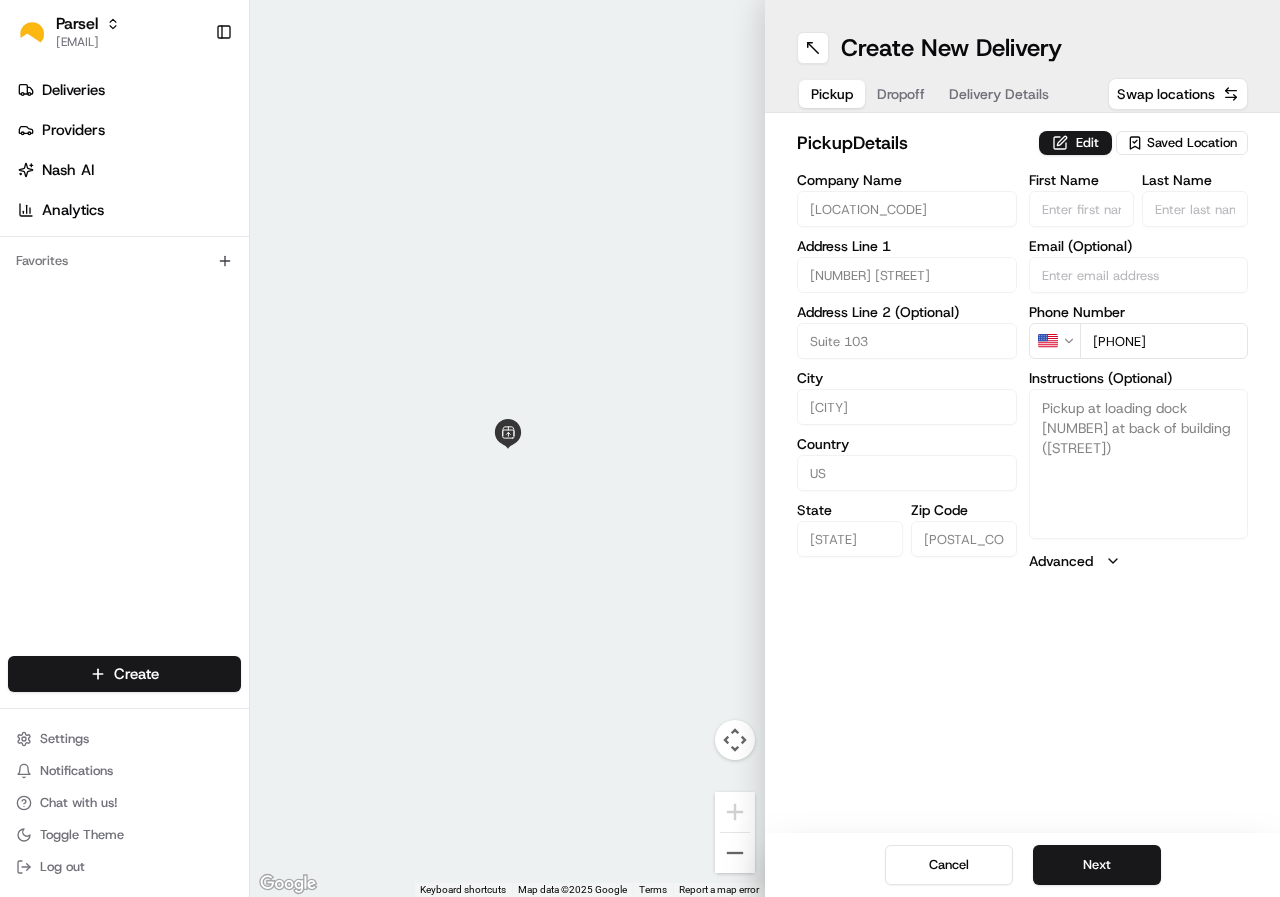 click on "Dropoff" at bounding box center [901, 94] 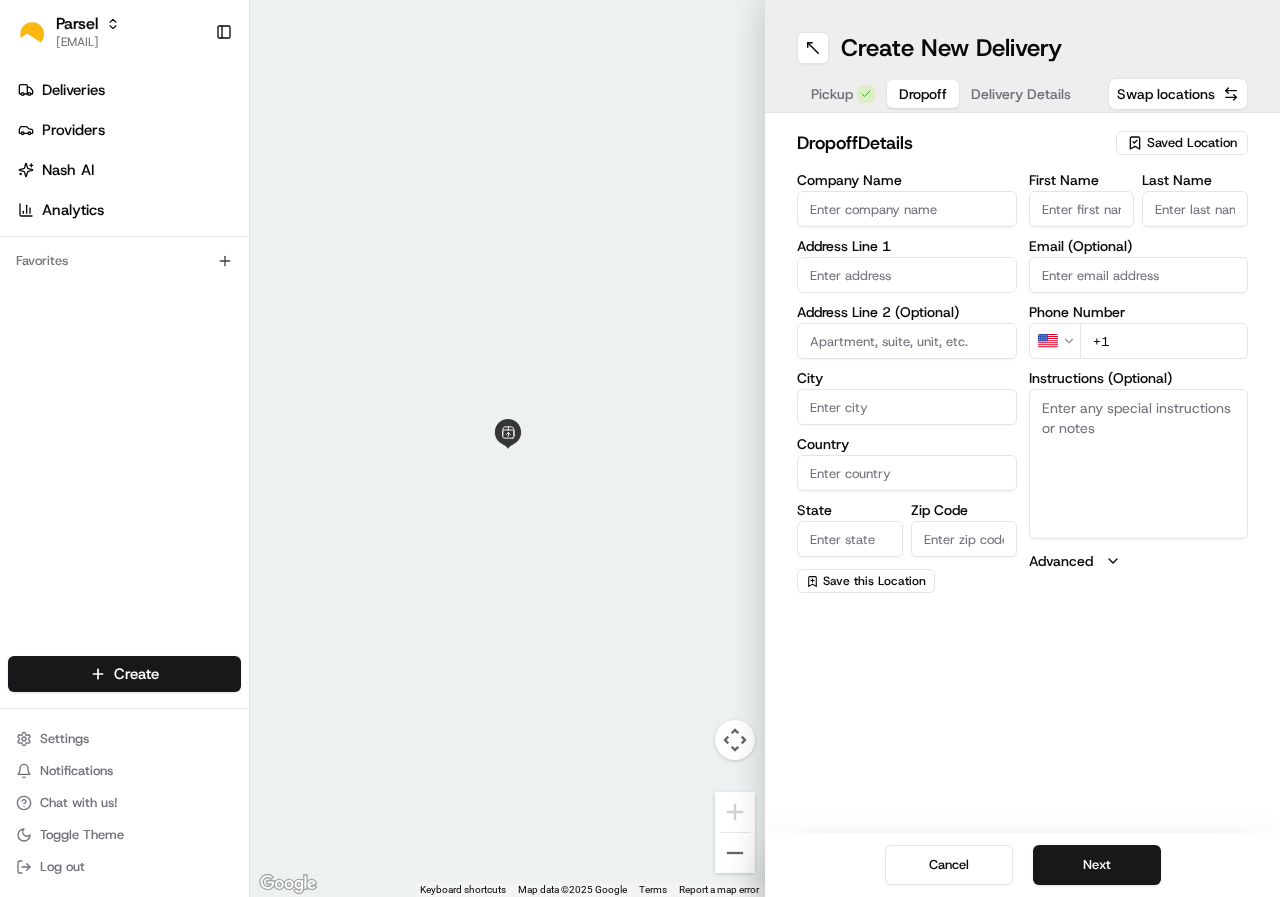 click on "Saved Location" at bounding box center (1192, 143) 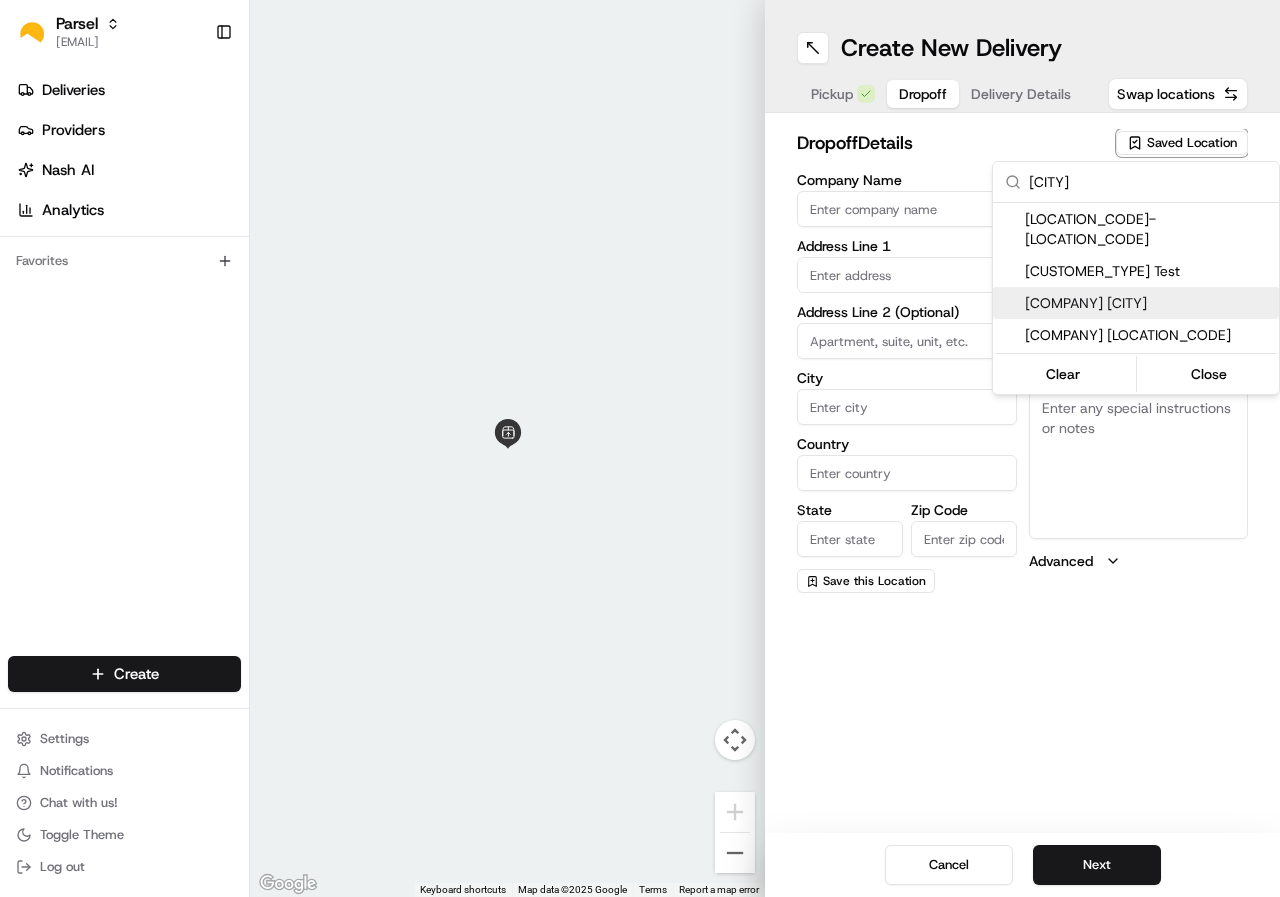 type on "[CITY]" 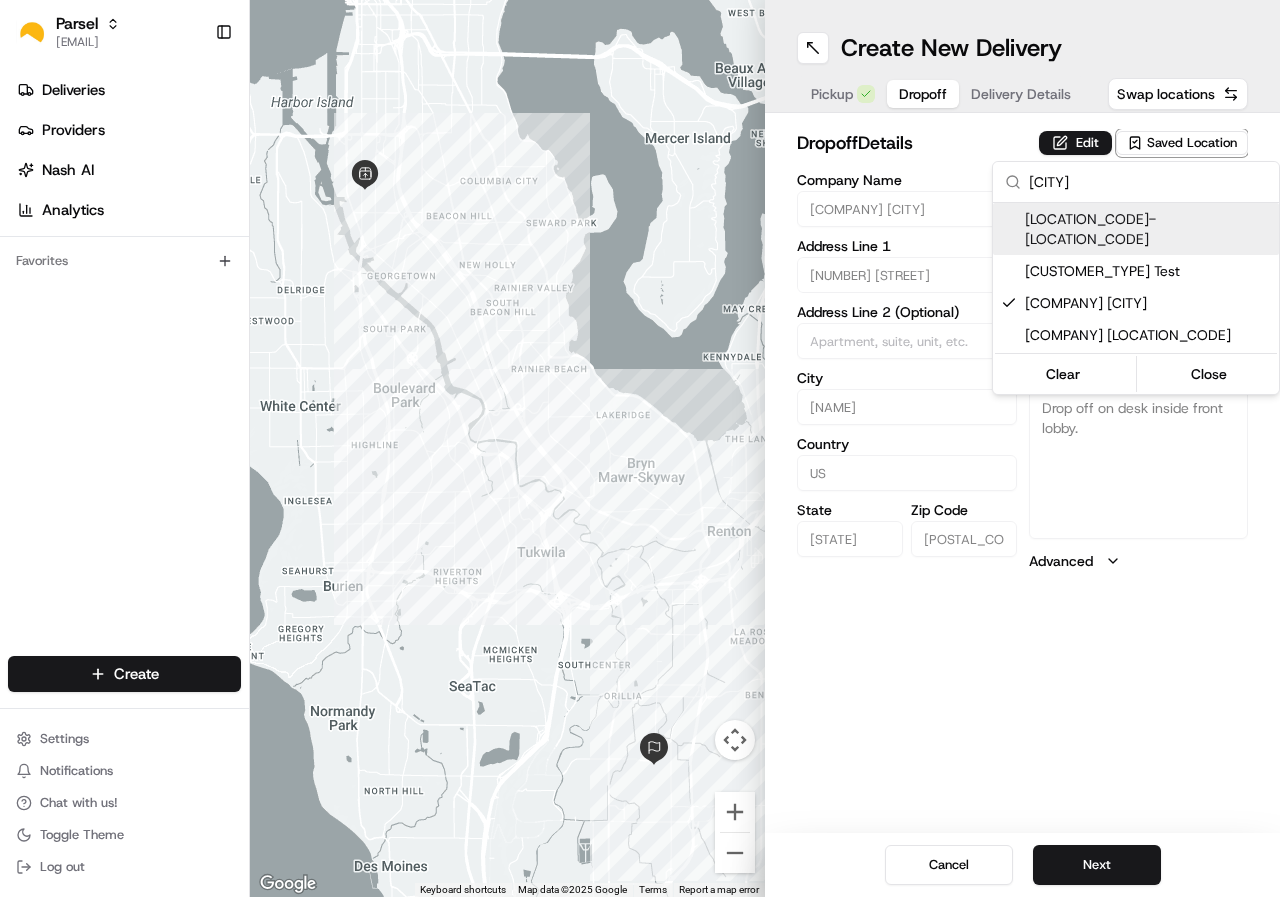 click on "[COMPANY] [EMAIL] Toggle Sidebar Deliveries Providers Nash AI Analytics Favorites Main Menu Members & Organization Organization Users Roles Preferences Customization Tracking Orchestration Automations Dispatch Strategy Locations Pickup Locations Dropoff Locations Billing Billing Refund Requests Integrations Notification Triggers Webhooks API Keys Request Logs Create Settings Notifications Chat with us! Toggle Theme Log out ← Move left → Move right ↑ Move up ↓ Move down + Zoom in - Zoom out Home Jump left by 75% End Jump right by 75% Page Up Jump up by 75% Page Down Jump down by 75% Keyboard shortcuts Map Data Map data ©2025 Google Map data ©2025 Google 2 km Click to toggle between metric and imperial units Terms Report a map error Create New Delivery Pickup Dropoff Delivery Details Swap locations dropoff Details Edit Saved Location Company Name [COMPANY] [CITY] Address Line 1 [NUMBER] [STREET] Address Line 2 (Optional) [CITY] Country US State [STATE] Zip Code [POSTAL_CODE] US [LOCATION_CODE]" at bounding box center (640, 448) 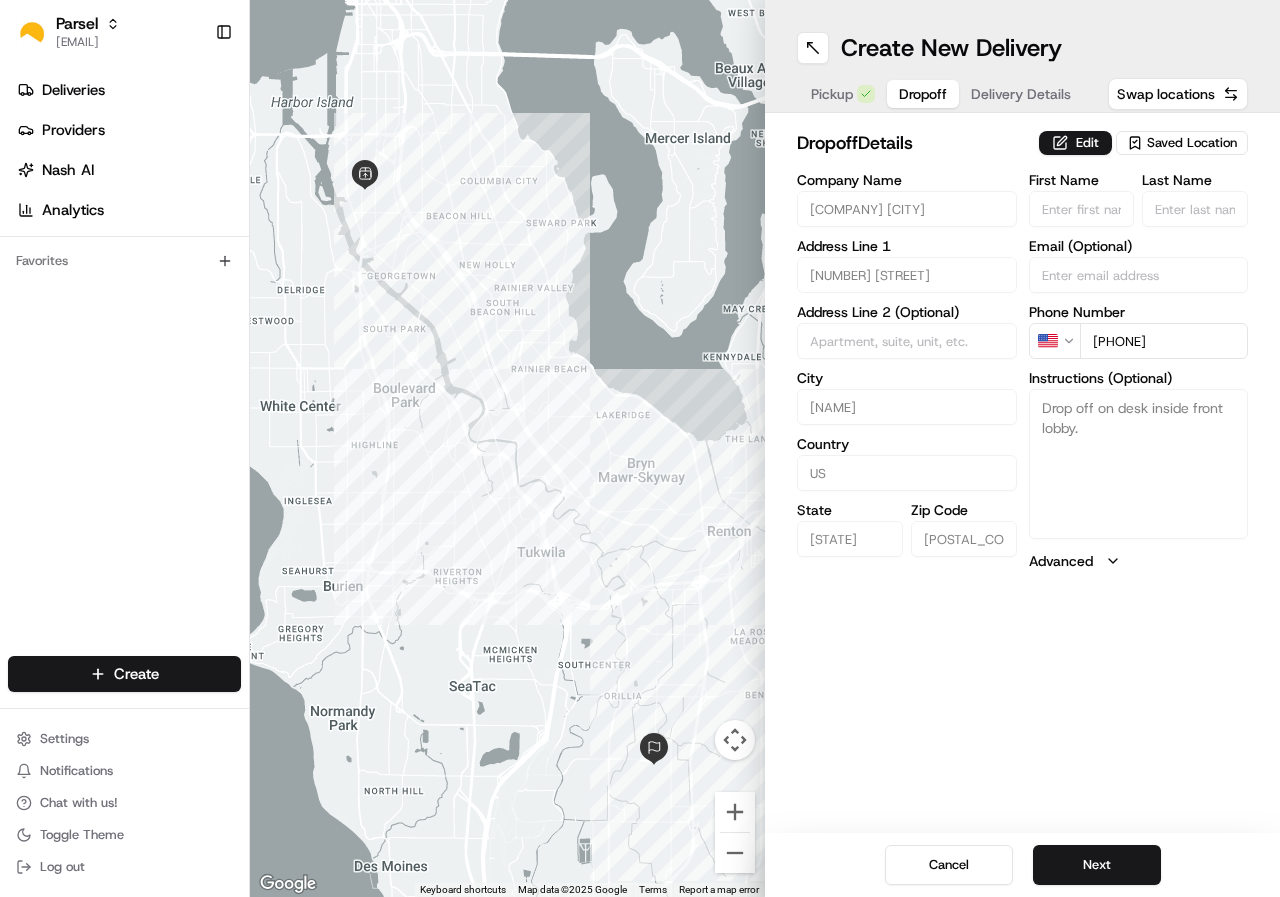 click on "Delivery Details" at bounding box center (1021, 94) 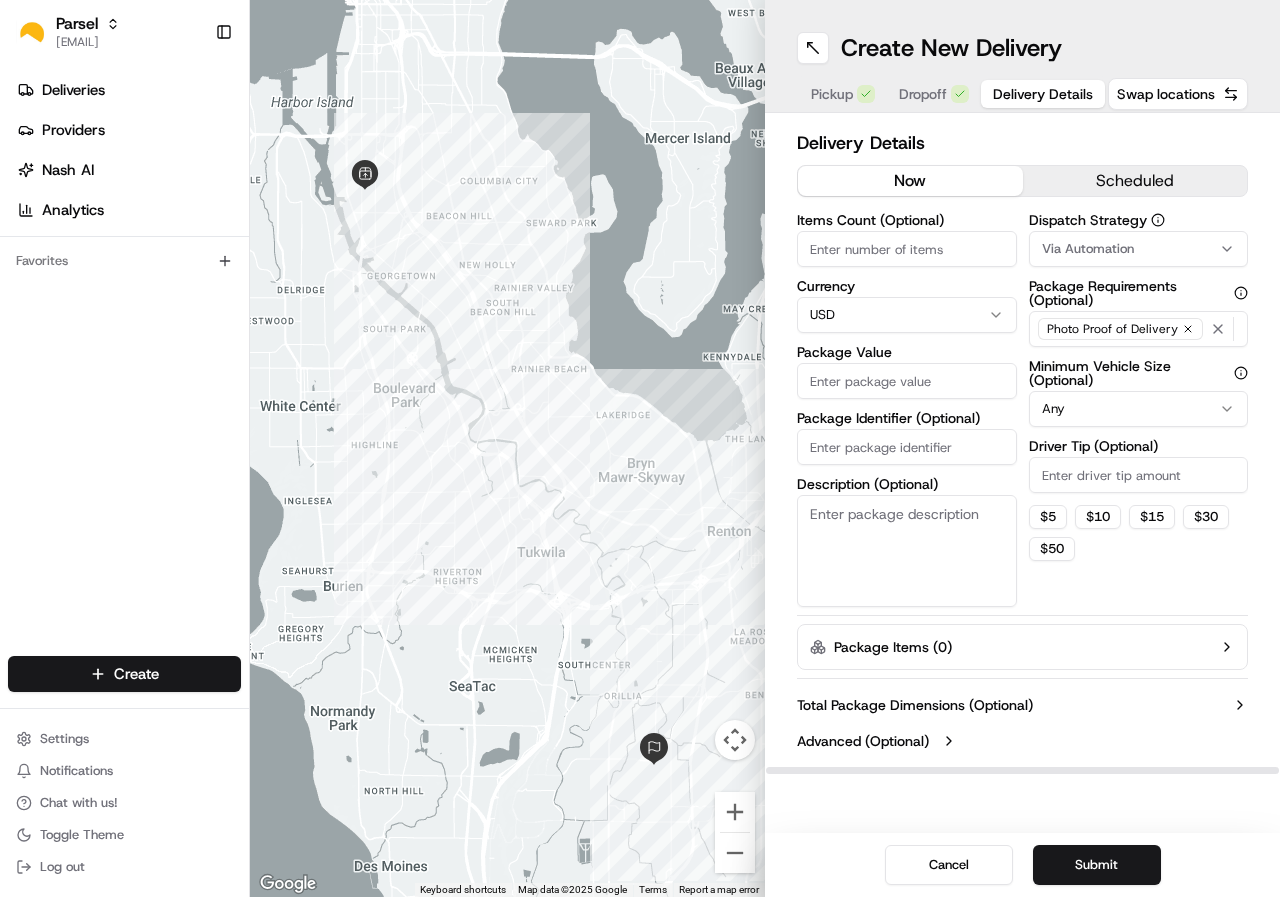 click on "Items Count (Optional)" at bounding box center (907, 249) 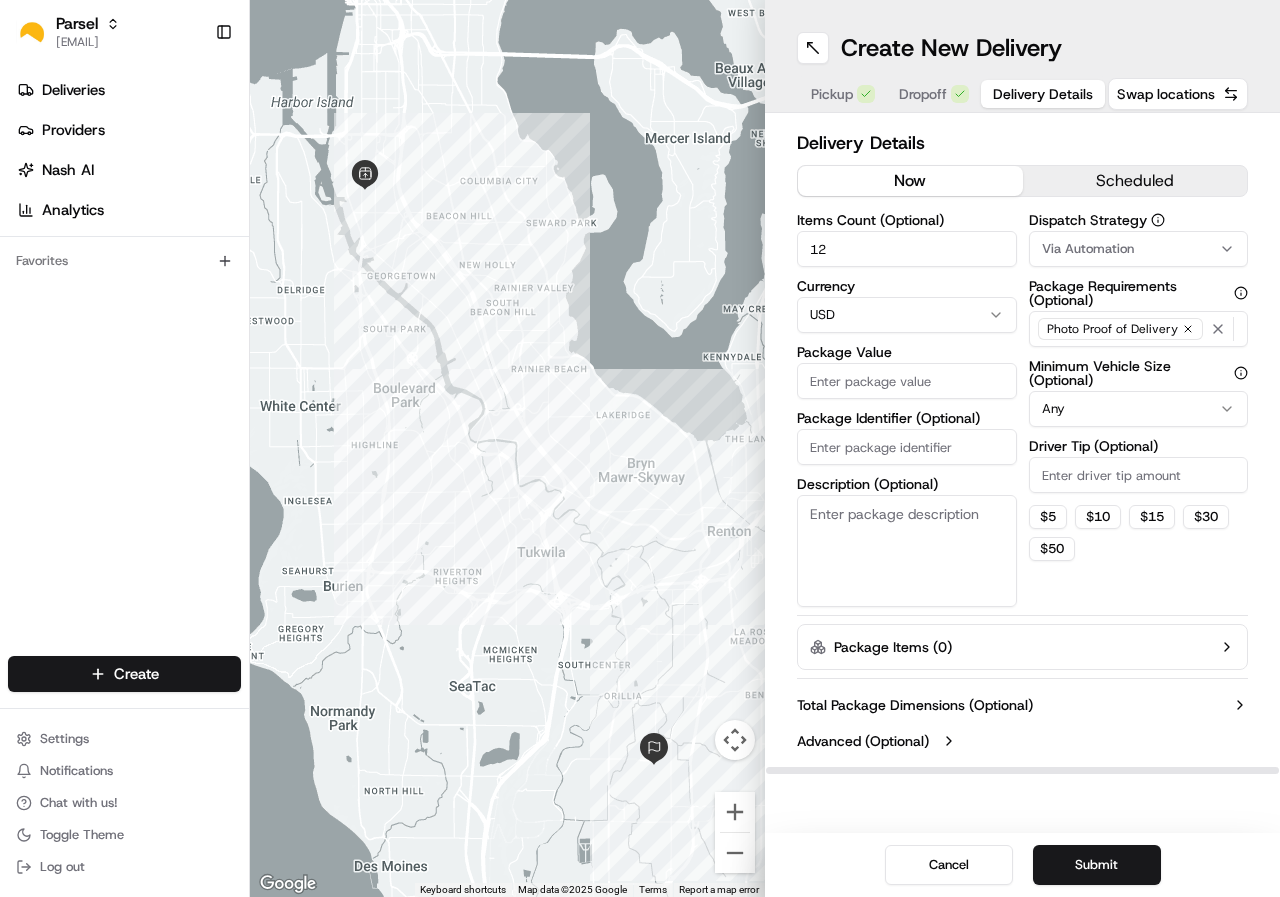 type on "12" 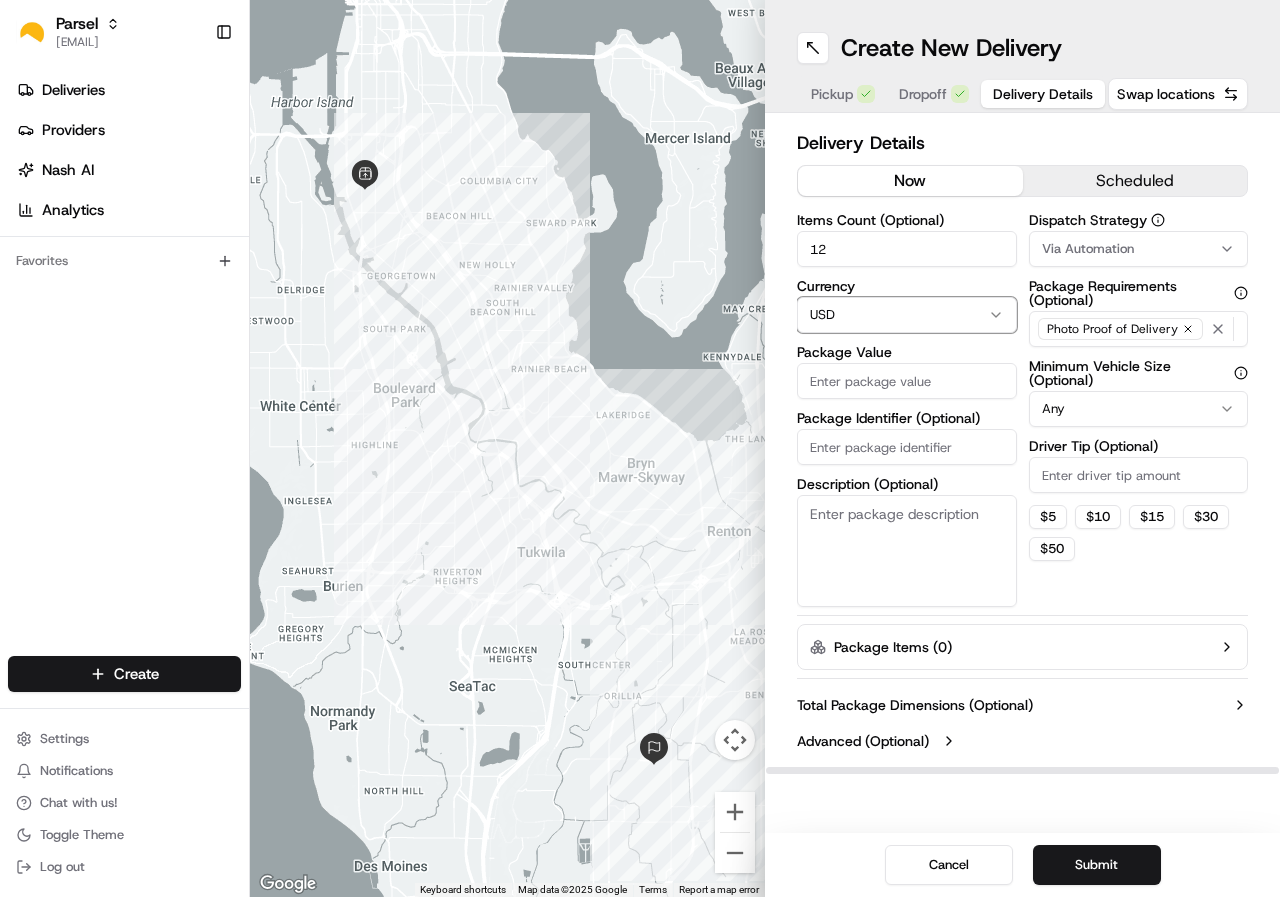 type 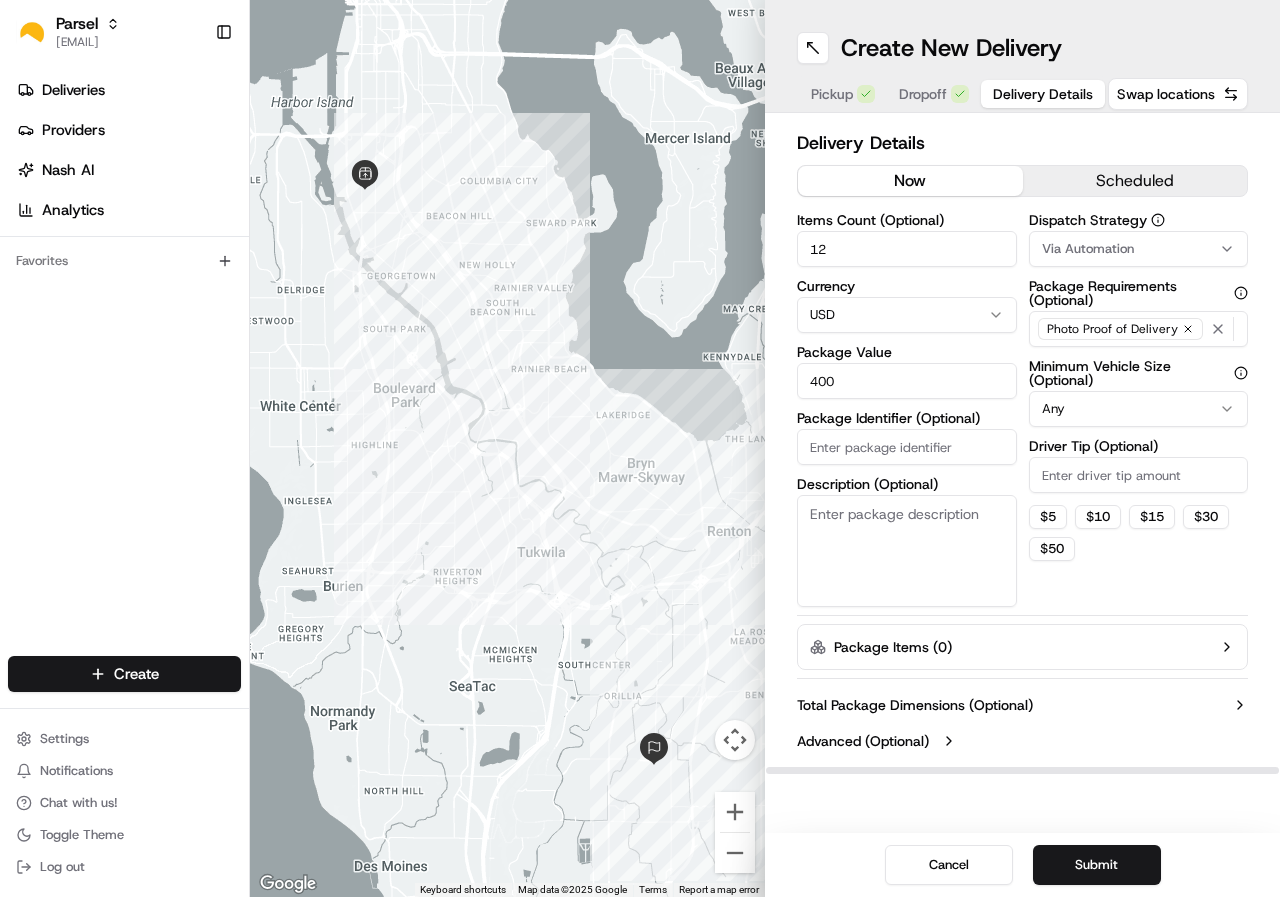 type on "400" 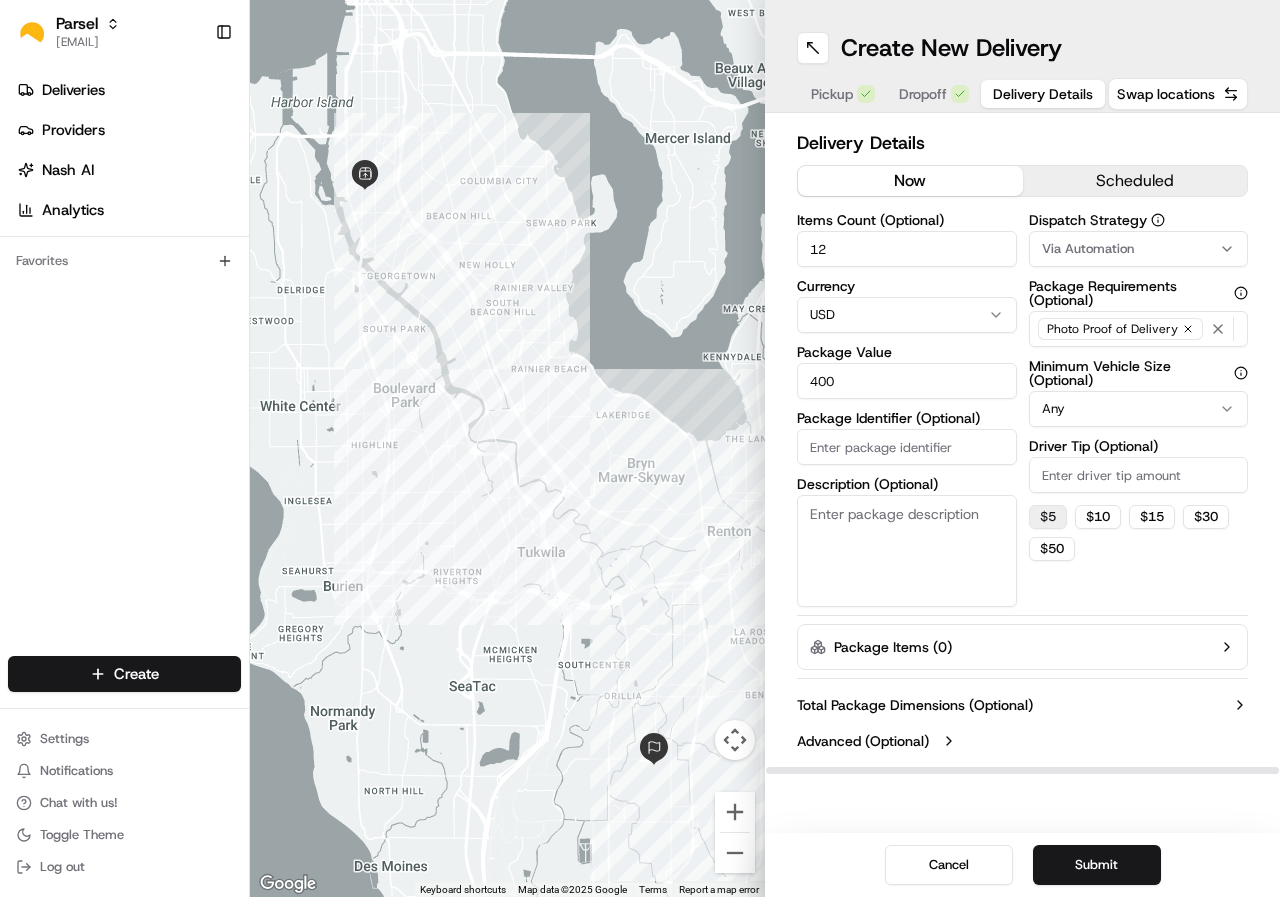 click on "[PRICE]" at bounding box center (1048, 517) 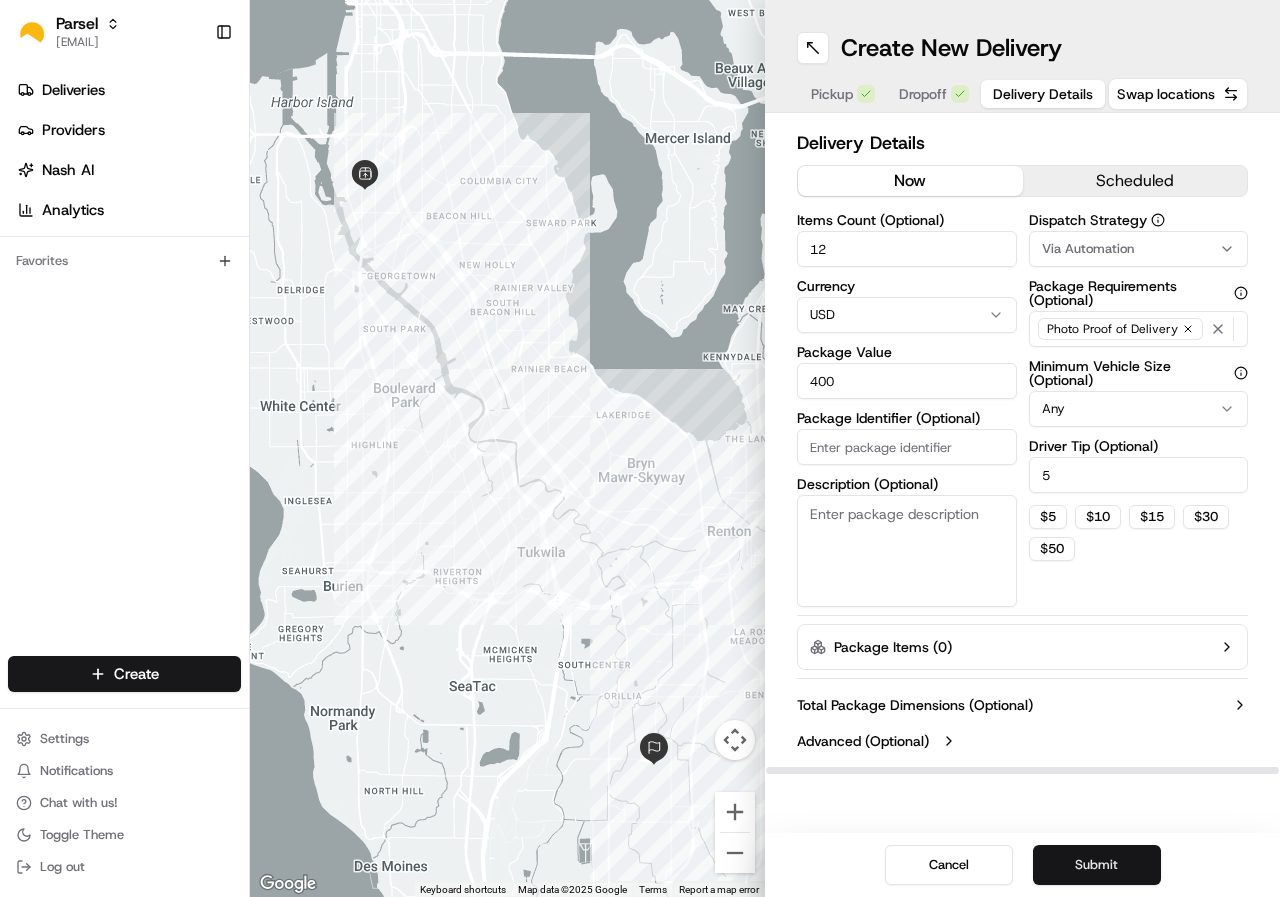 click on "Submit" at bounding box center (1097, 865) 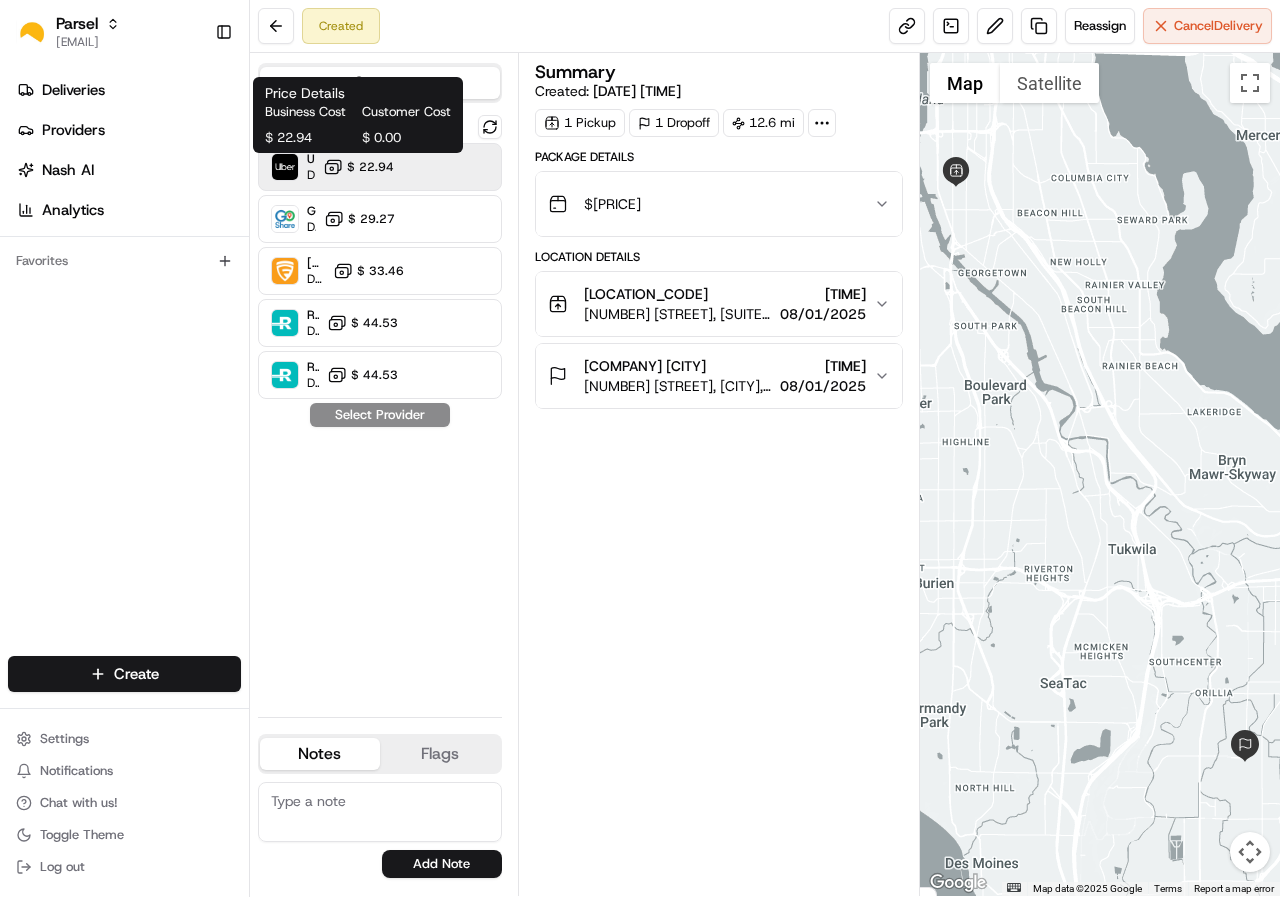 click on "$   22.94" at bounding box center (370, 167) 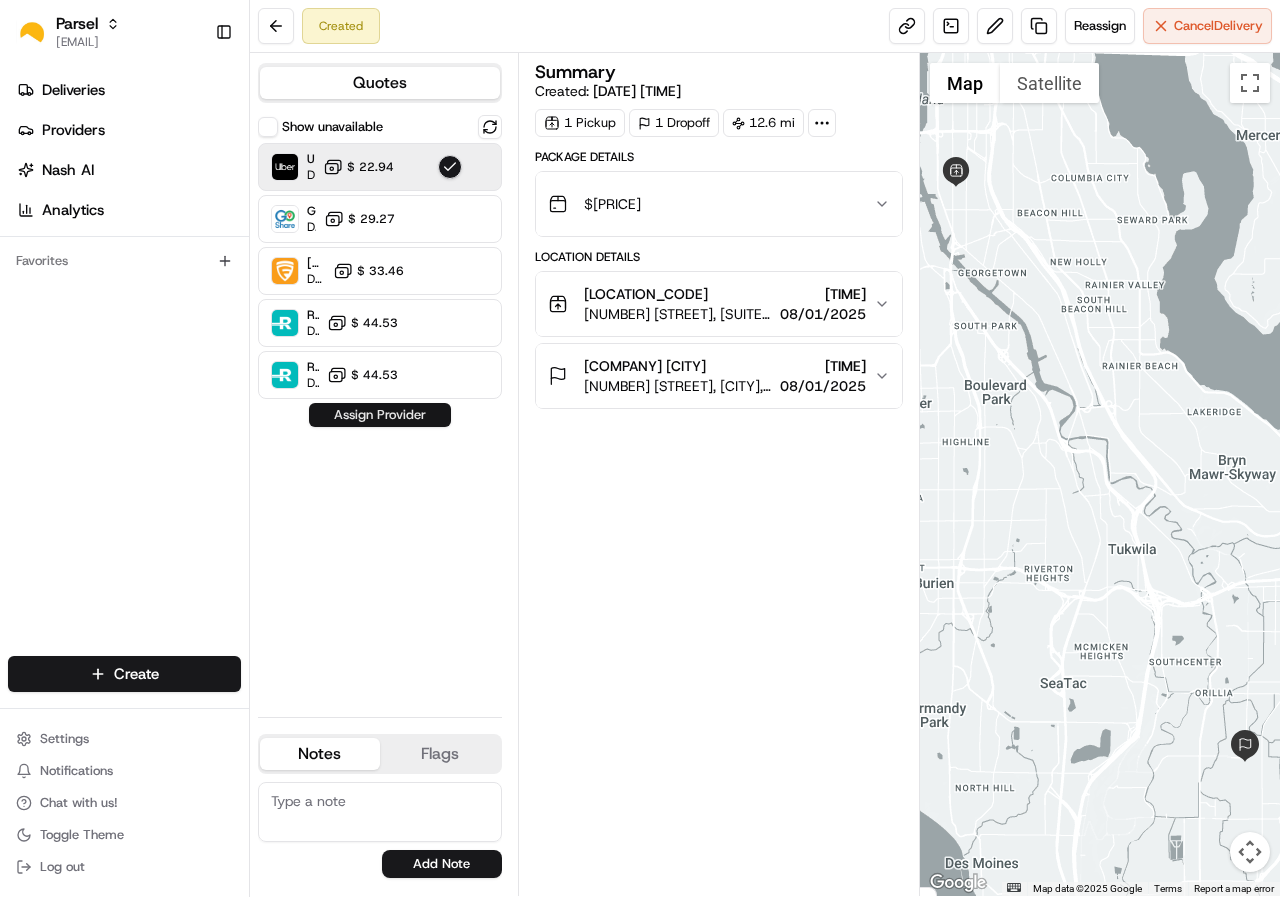 click on "Assign Provider" at bounding box center [380, 415] 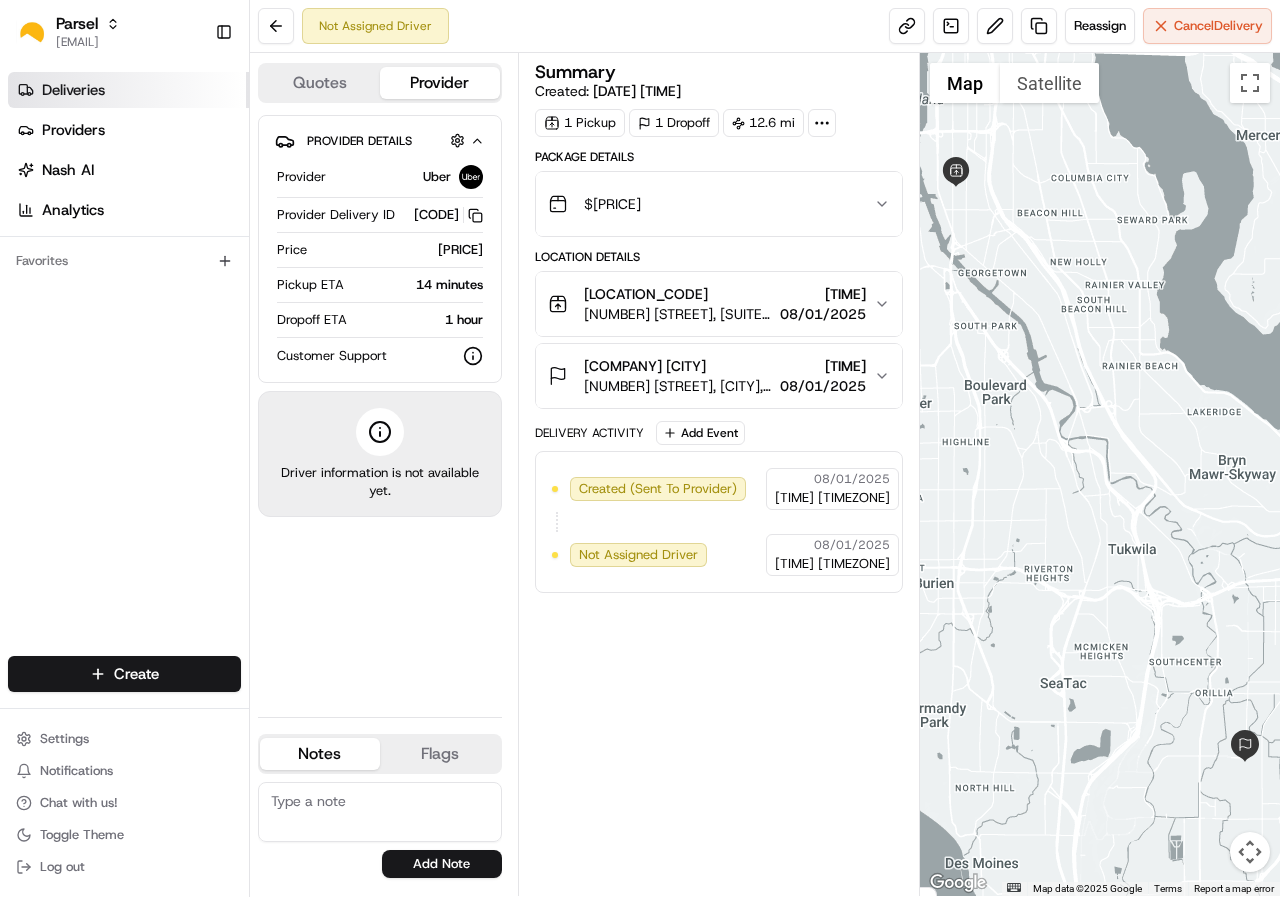 click on "Deliveries" at bounding box center [73, 90] 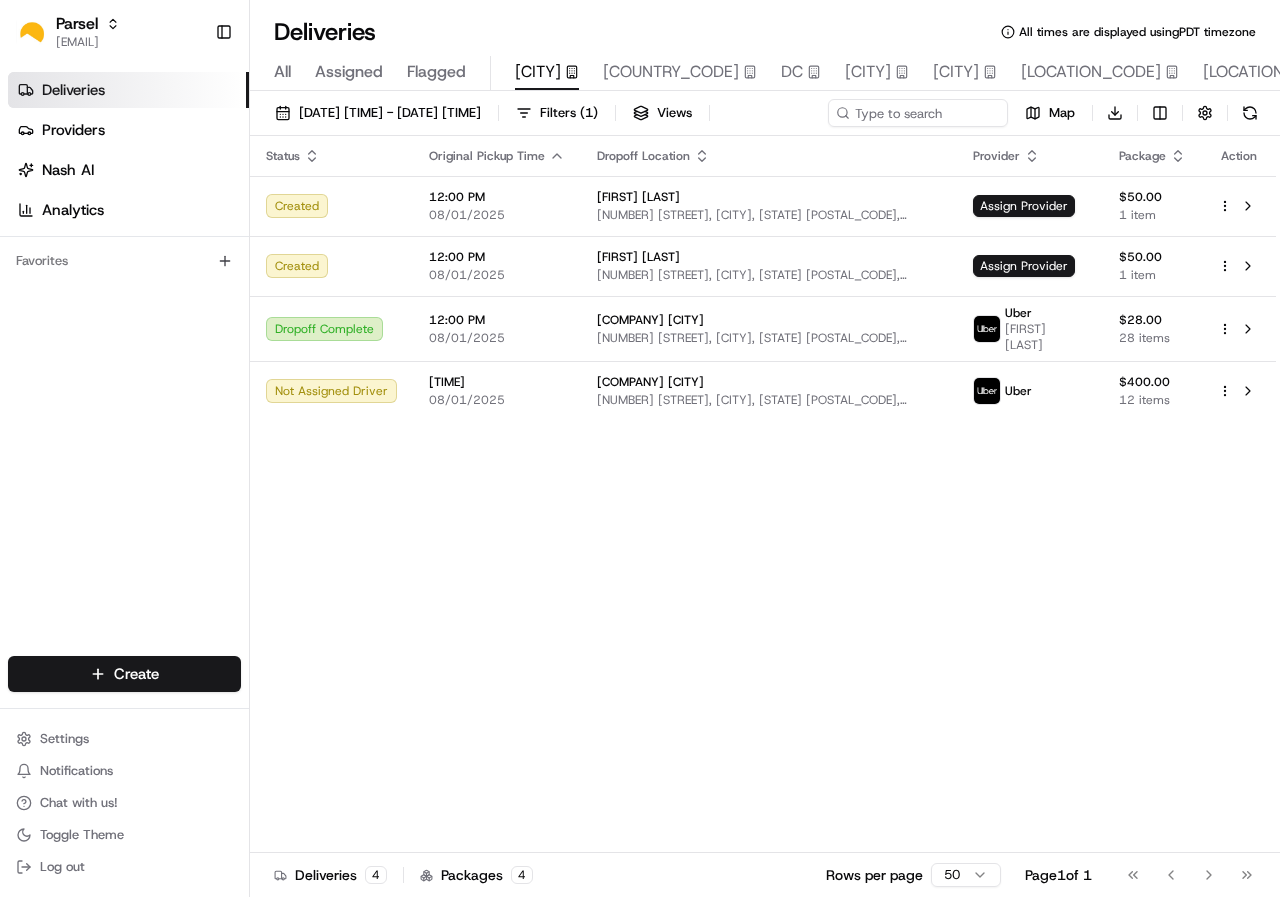 click on "Status Original Pickup Time Dropoff Location Provider Package Action Created [TIME] [DATE] [FIRST] [LAST] [NUMBER] [STREET], [CITY], [STATE] [POSTAL_CODE], [COUNTRY] Assign Provider $[PRICE] [NUMBER] item Created [TIME] [DATE] [FIRST] [LAST] [NUMBER] [STREET], [CITY], [STATE] [POSTAL_CODE], [COUNTRY] Assign Provider $[PRICE] [NUMBER] item Dropoff Complete [TIME] [DATE] [COMPANY] [CITY] [NUMBER] [STREET], [CITY], [STATE] [POSTAL_CODE], [COUNTRY] [COMPANY] [FIRST] [LAST] $[PRICE] [NUMBER] items Not Assigned Driver [TIME] [DATE] [COMPANY] [CITY] [NUMBER] [STREET], [CITY], [STATE] [POSTAL_CODE], [COUNTRY] [COMPANY] $[PRICE] [NUMBER] items" at bounding box center (763, 494) 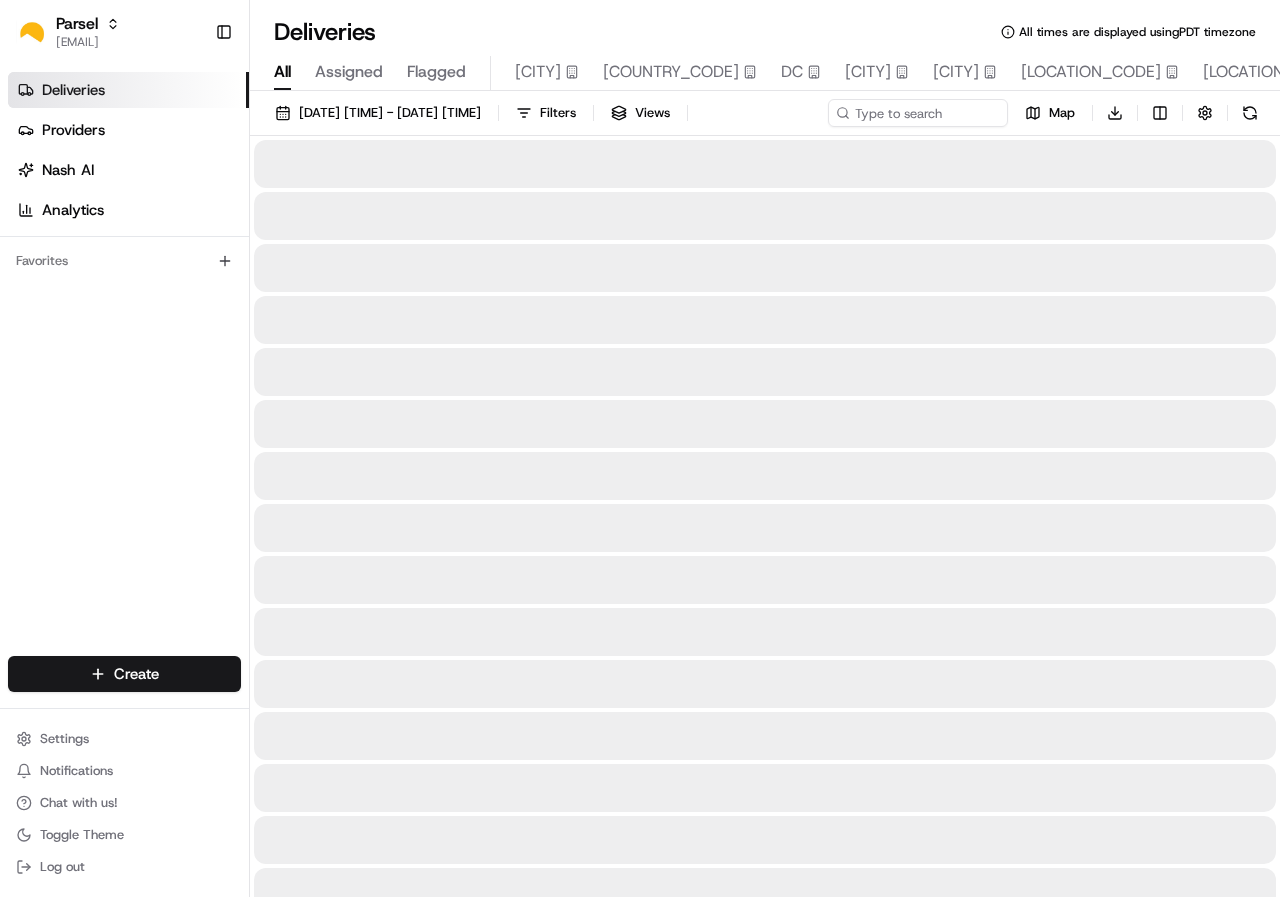click on "All" at bounding box center [282, 72] 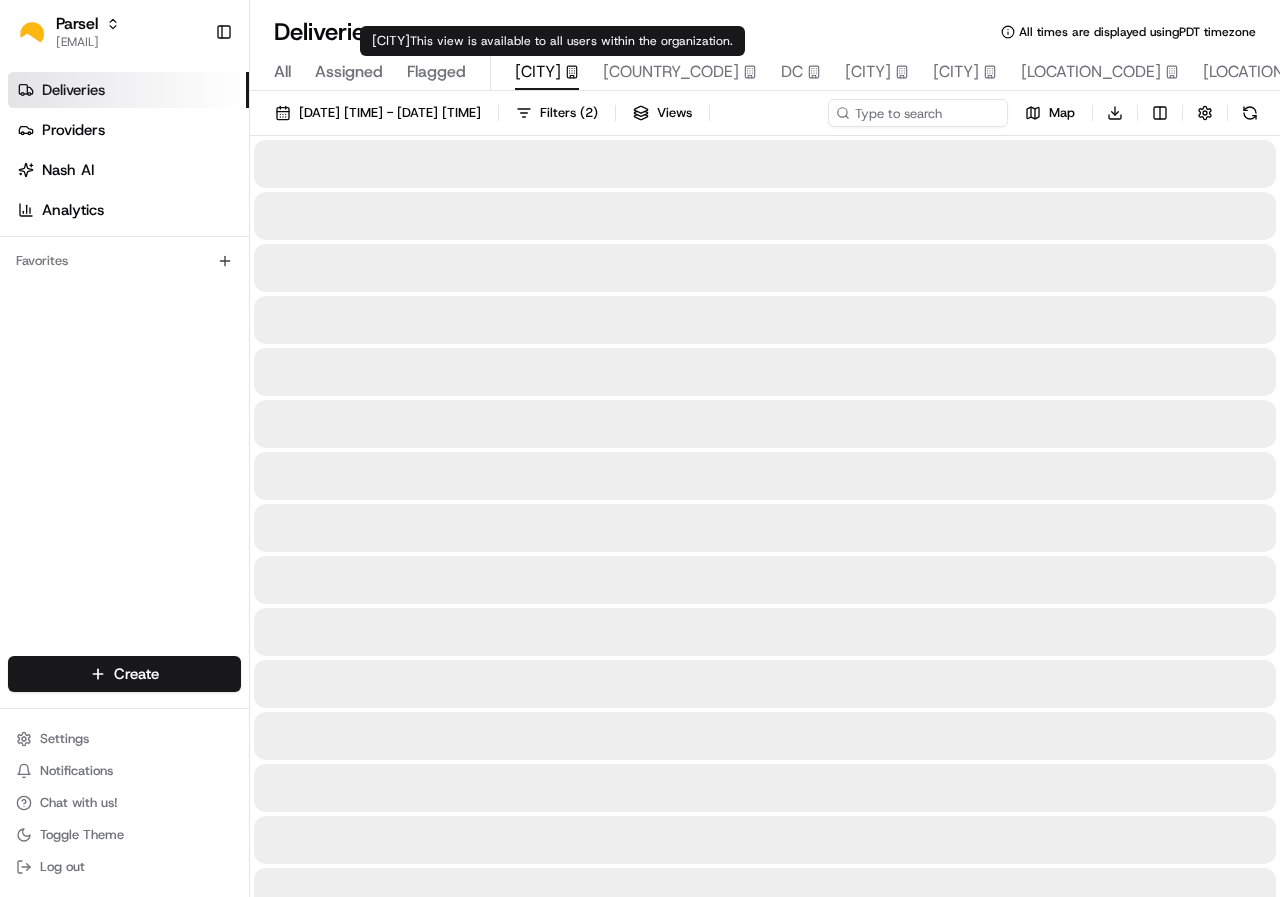 click on "[CITY]" at bounding box center (538, 72) 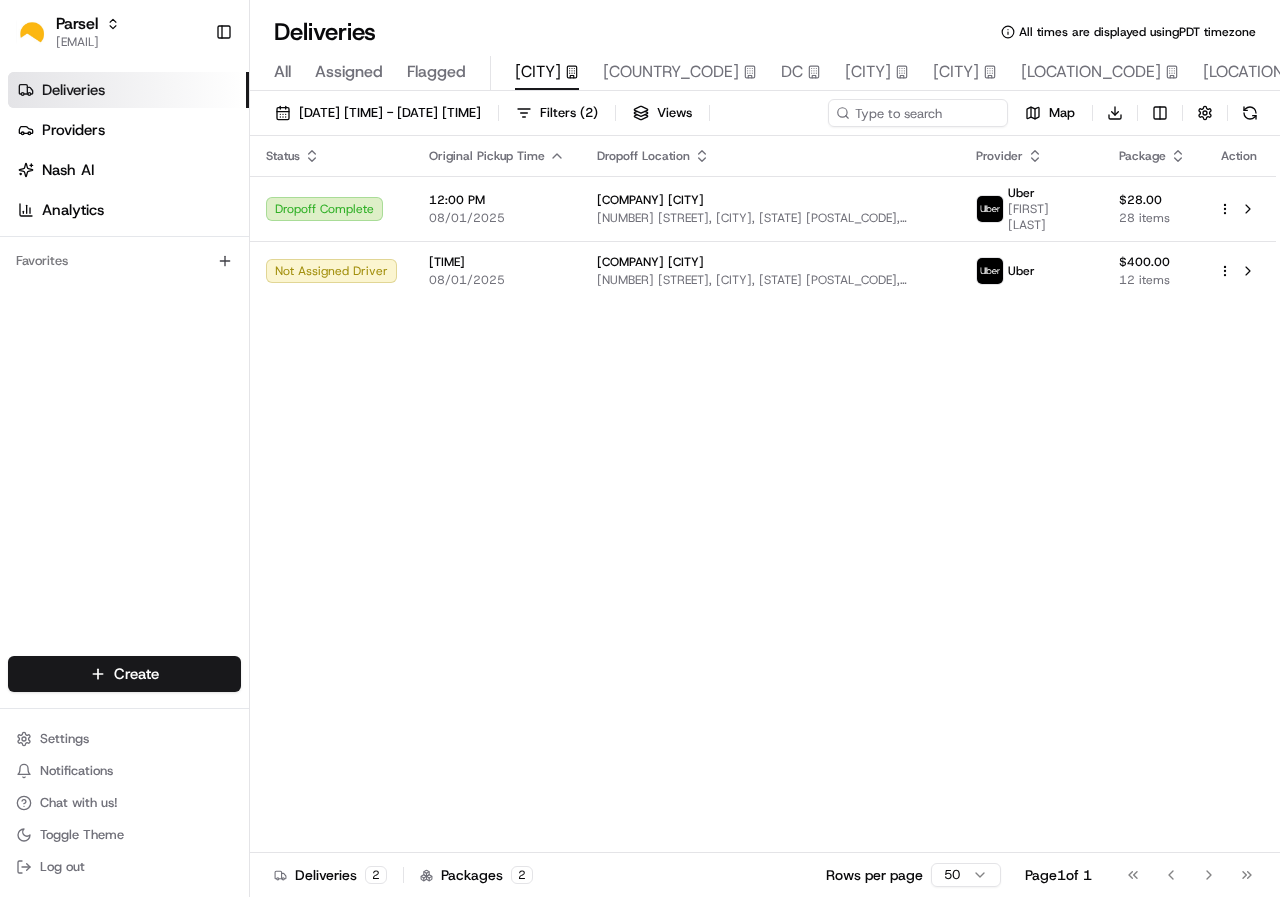 click on "Deliveries Providers Nash AI Analytics Favorites" at bounding box center (124, 368) 